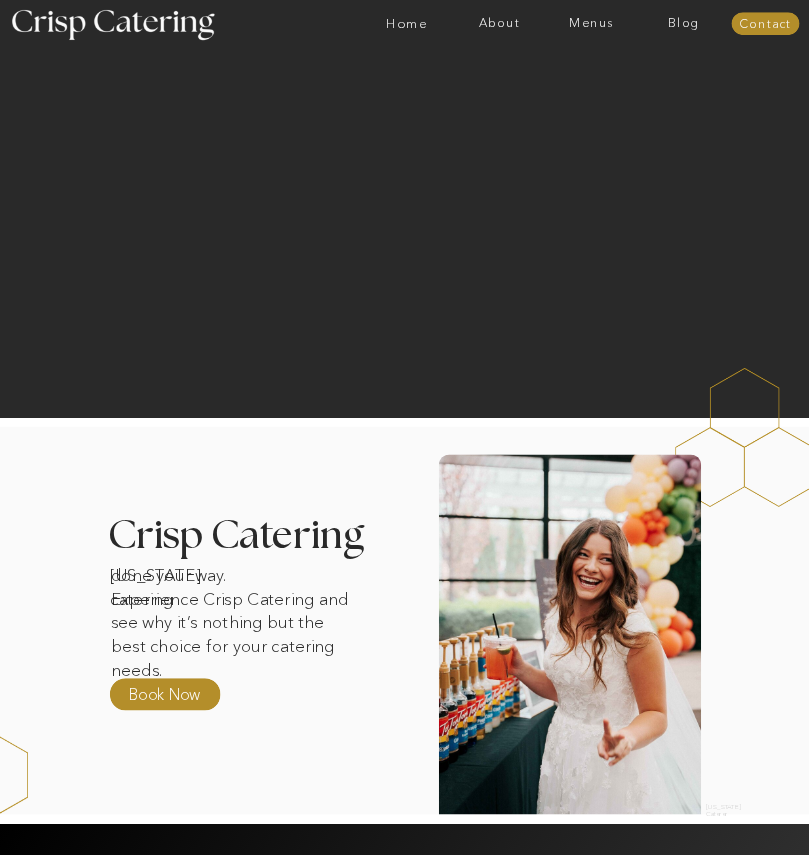 scroll, scrollTop: 100, scrollLeft: 0, axis: vertical 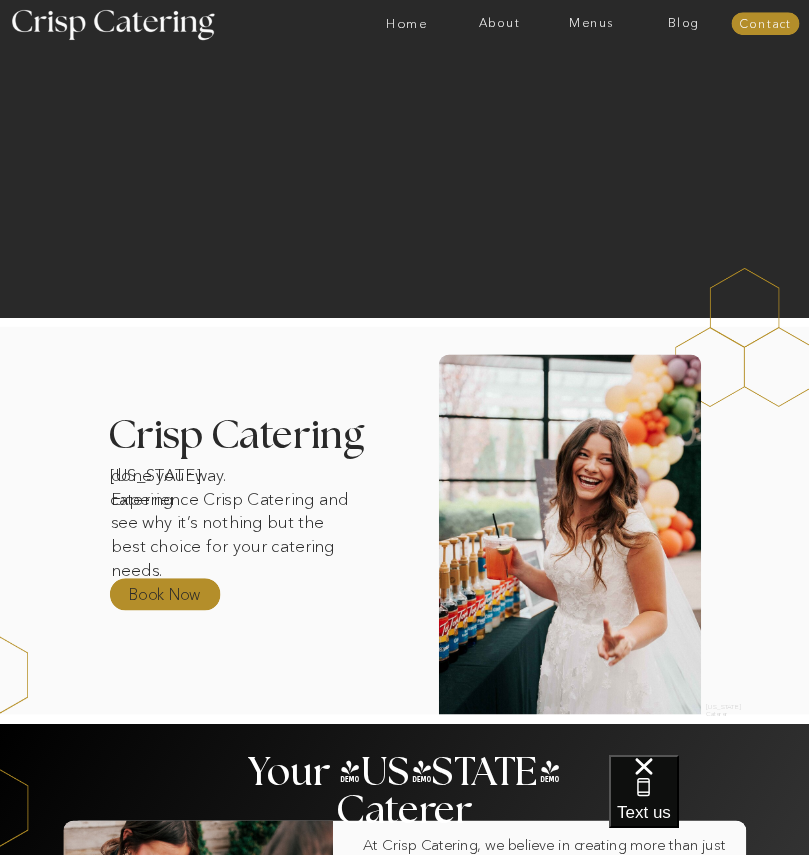 click on "Book Now" at bounding box center (167, 595) 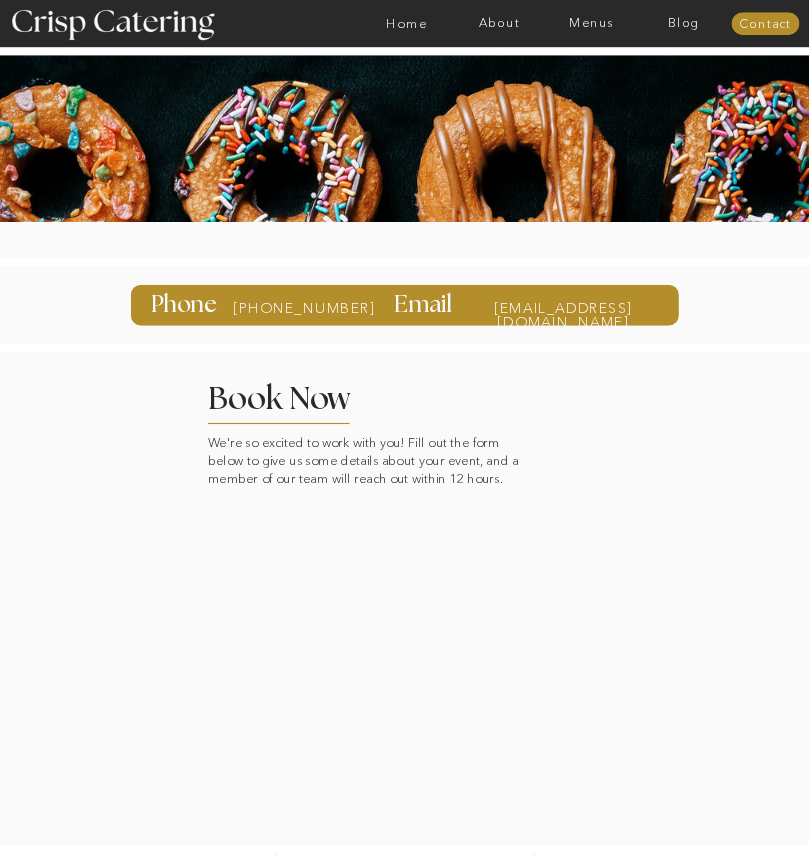 scroll, scrollTop: 50, scrollLeft: 0, axis: vertical 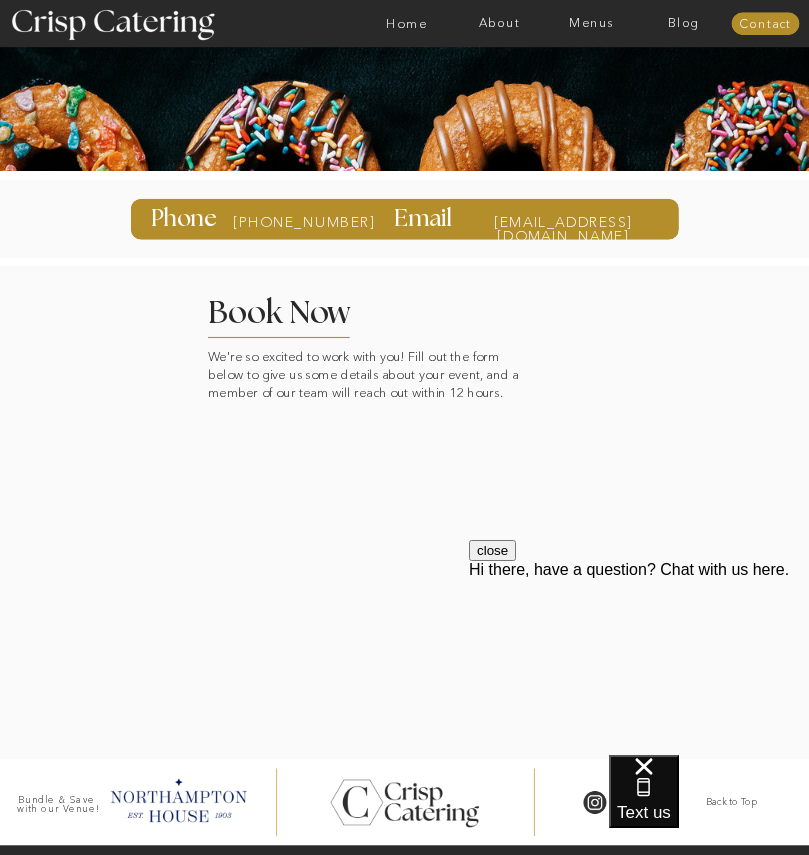 click on "close Hi there, have a question? Chat with us here." at bounding box center [639, 660] 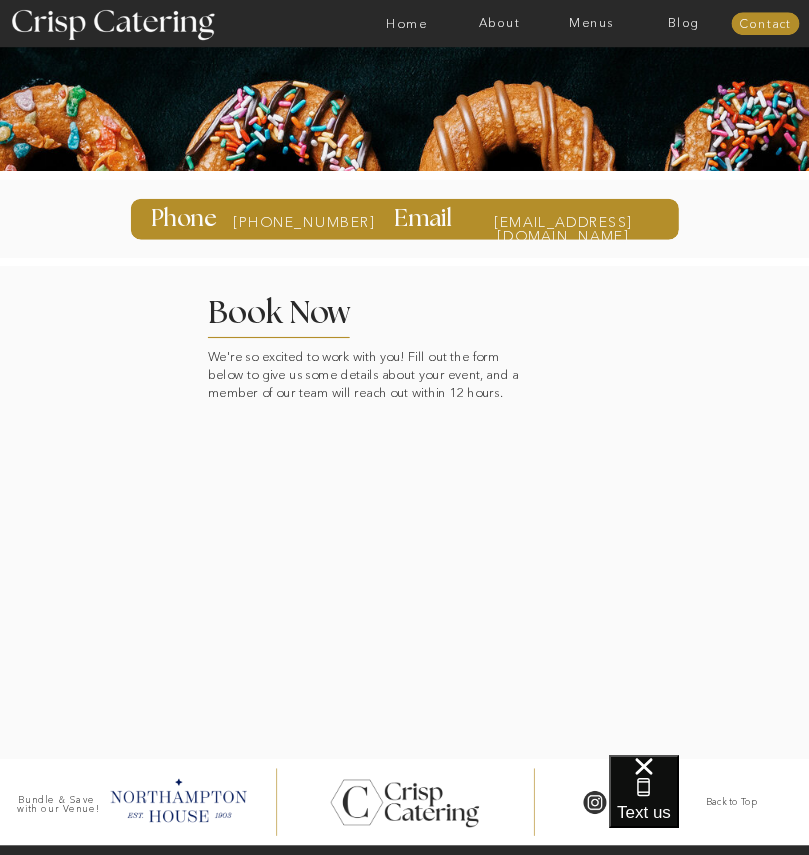 scroll, scrollTop: 113, scrollLeft: 0, axis: vertical 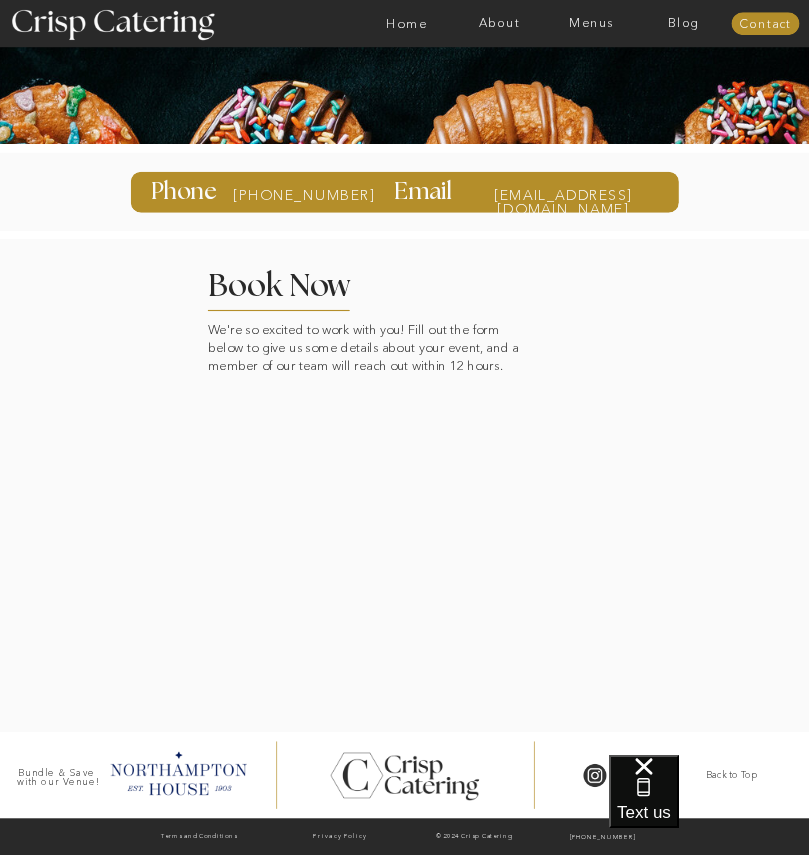 click at bounding box center (458, 23) 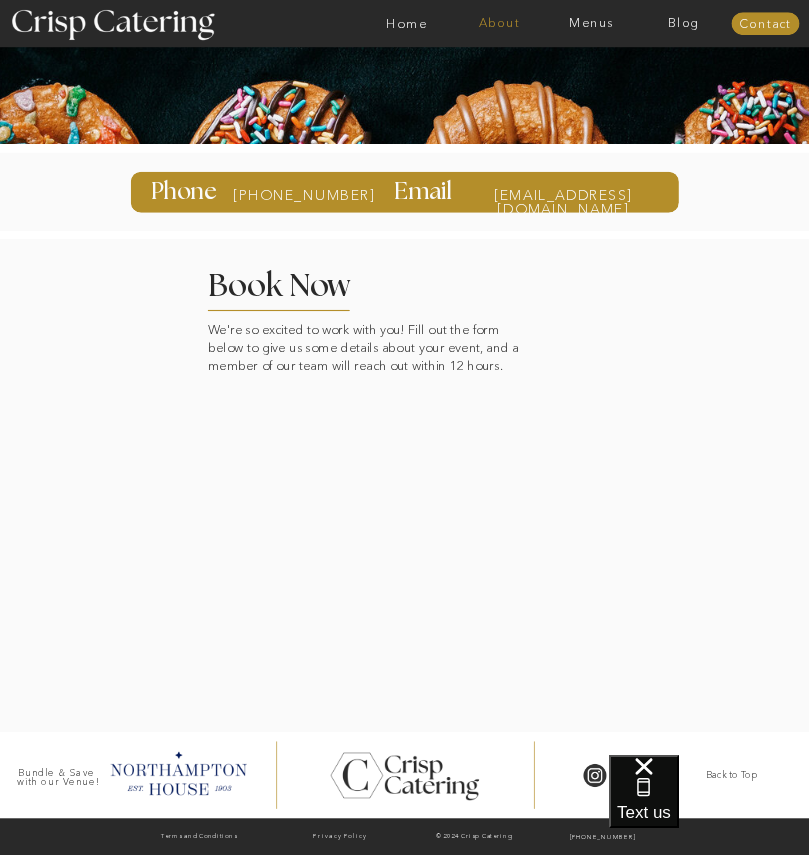 click on "About" at bounding box center (499, 23) 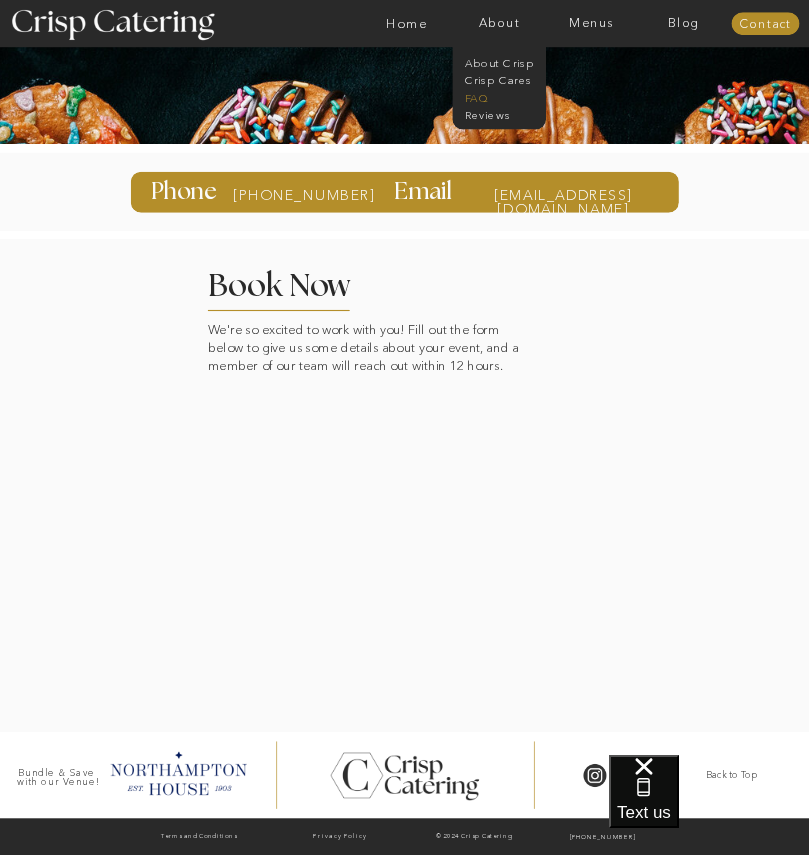 click on "faq" at bounding box center [498, 96] 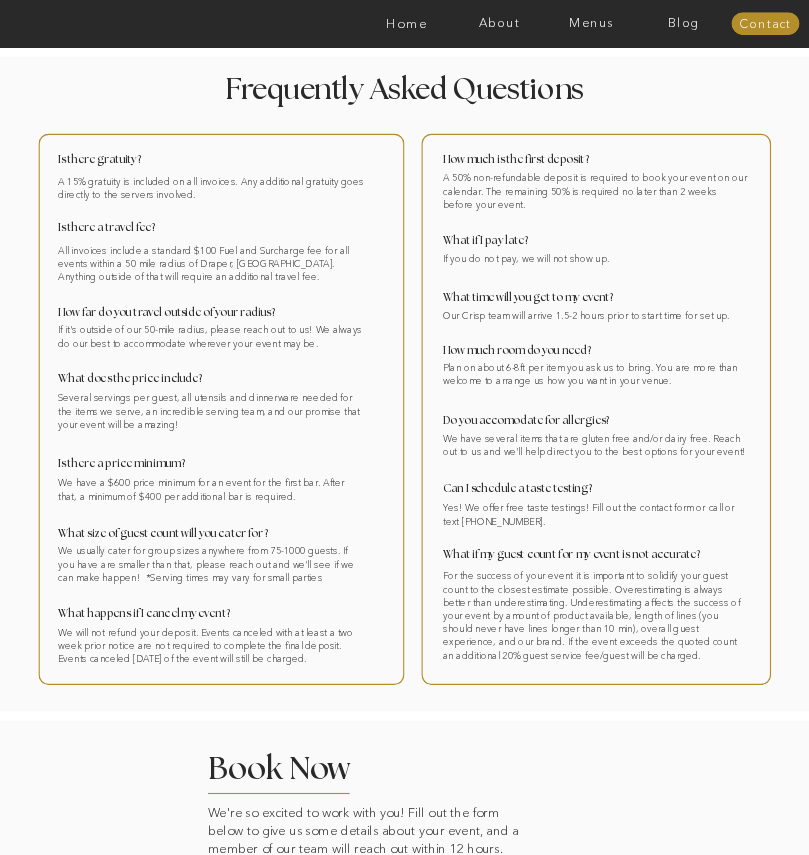 scroll, scrollTop: 0, scrollLeft: 0, axis: both 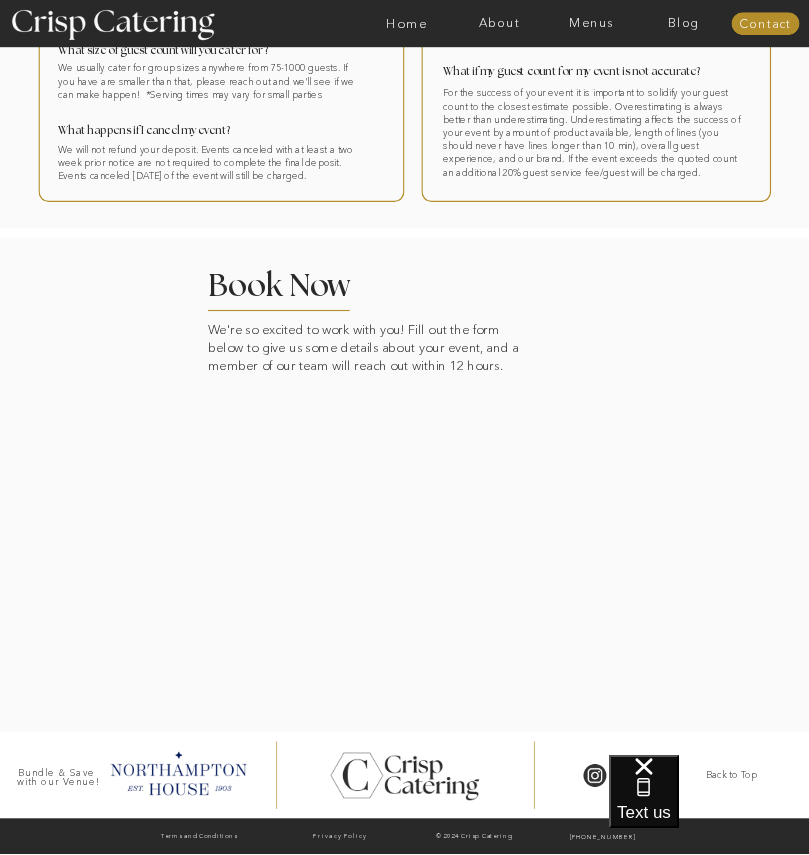 click at bounding box center [405, 484] 